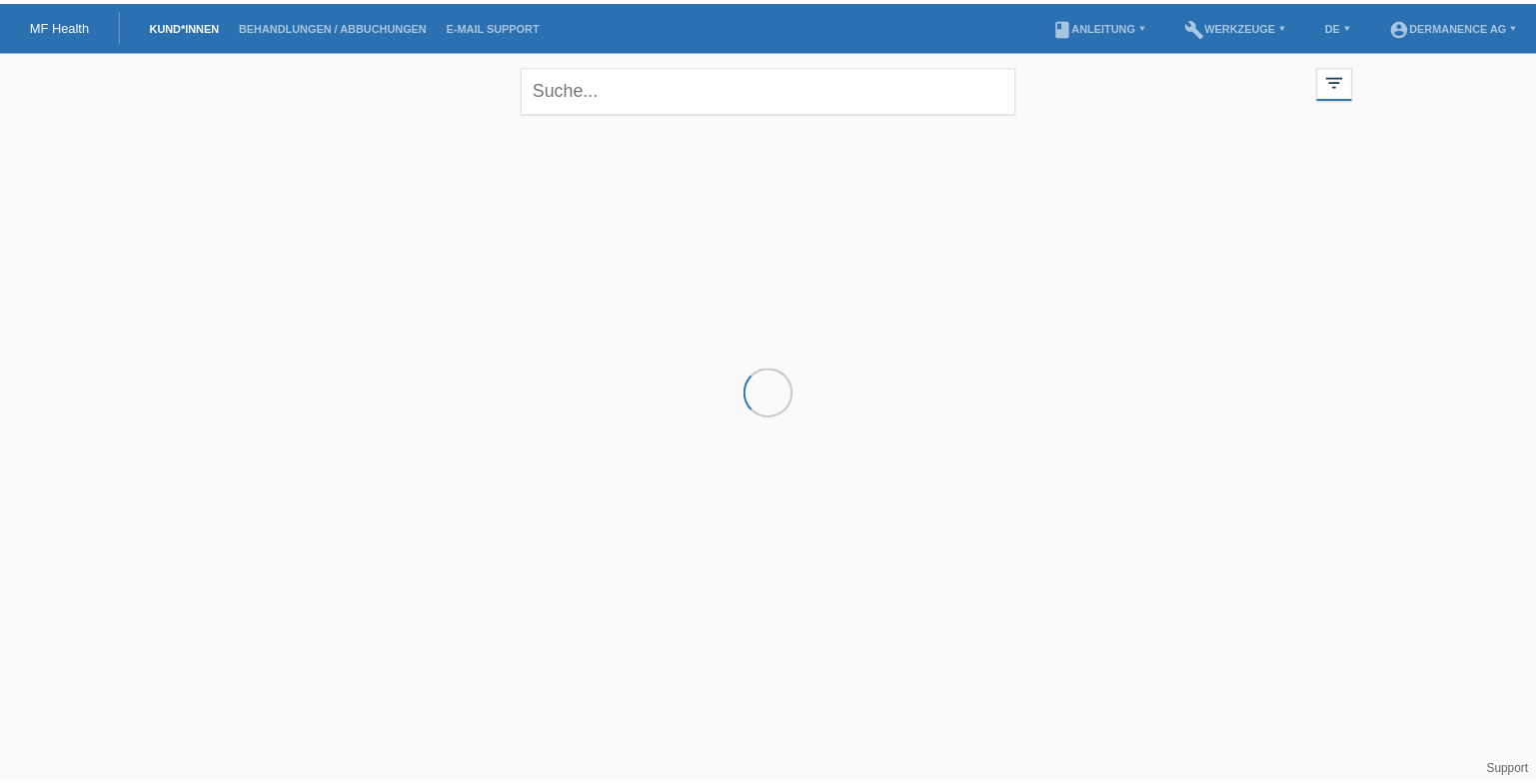 scroll, scrollTop: 0, scrollLeft: 0, axis: both 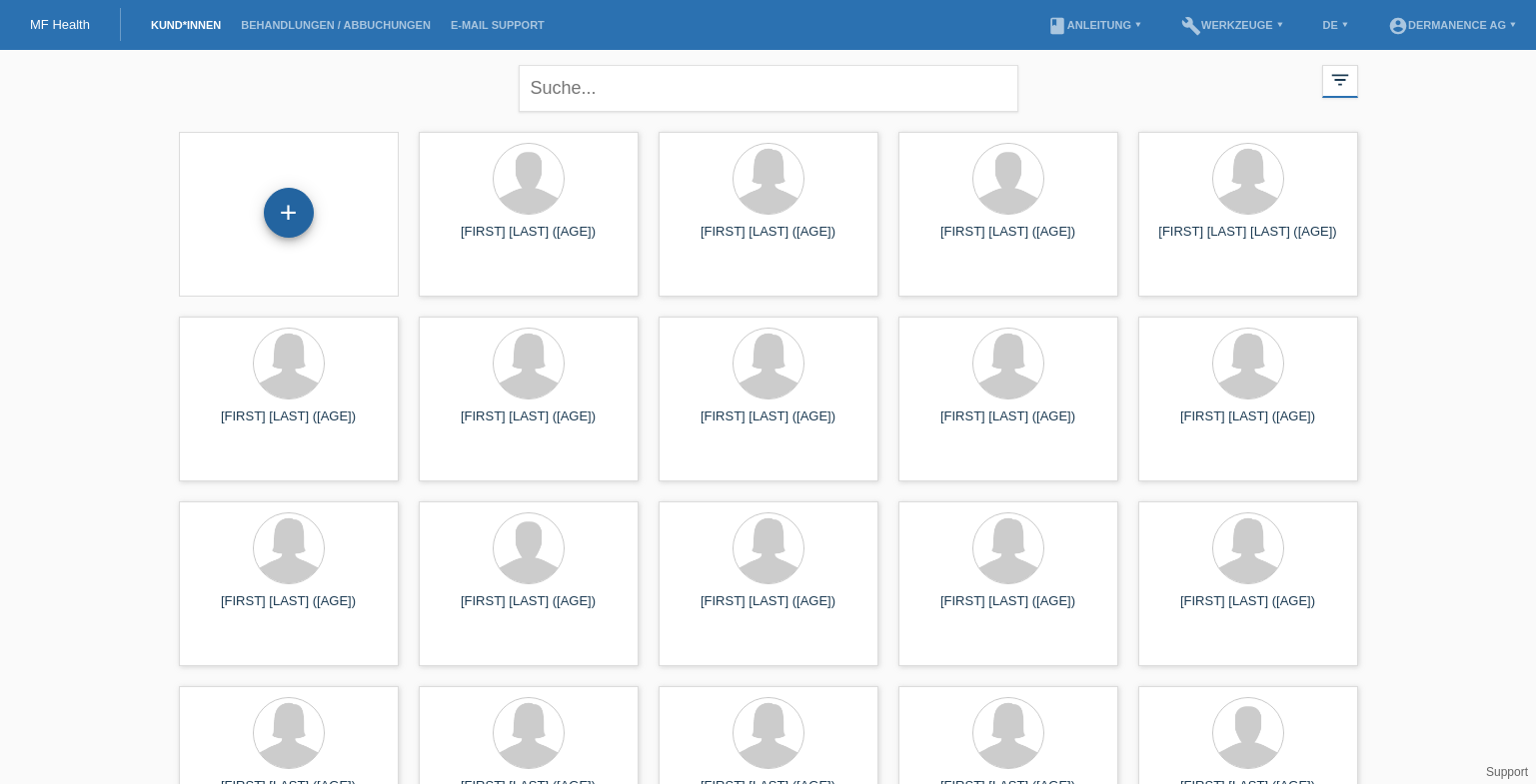 click on "+" at bounding box center (289, 213) 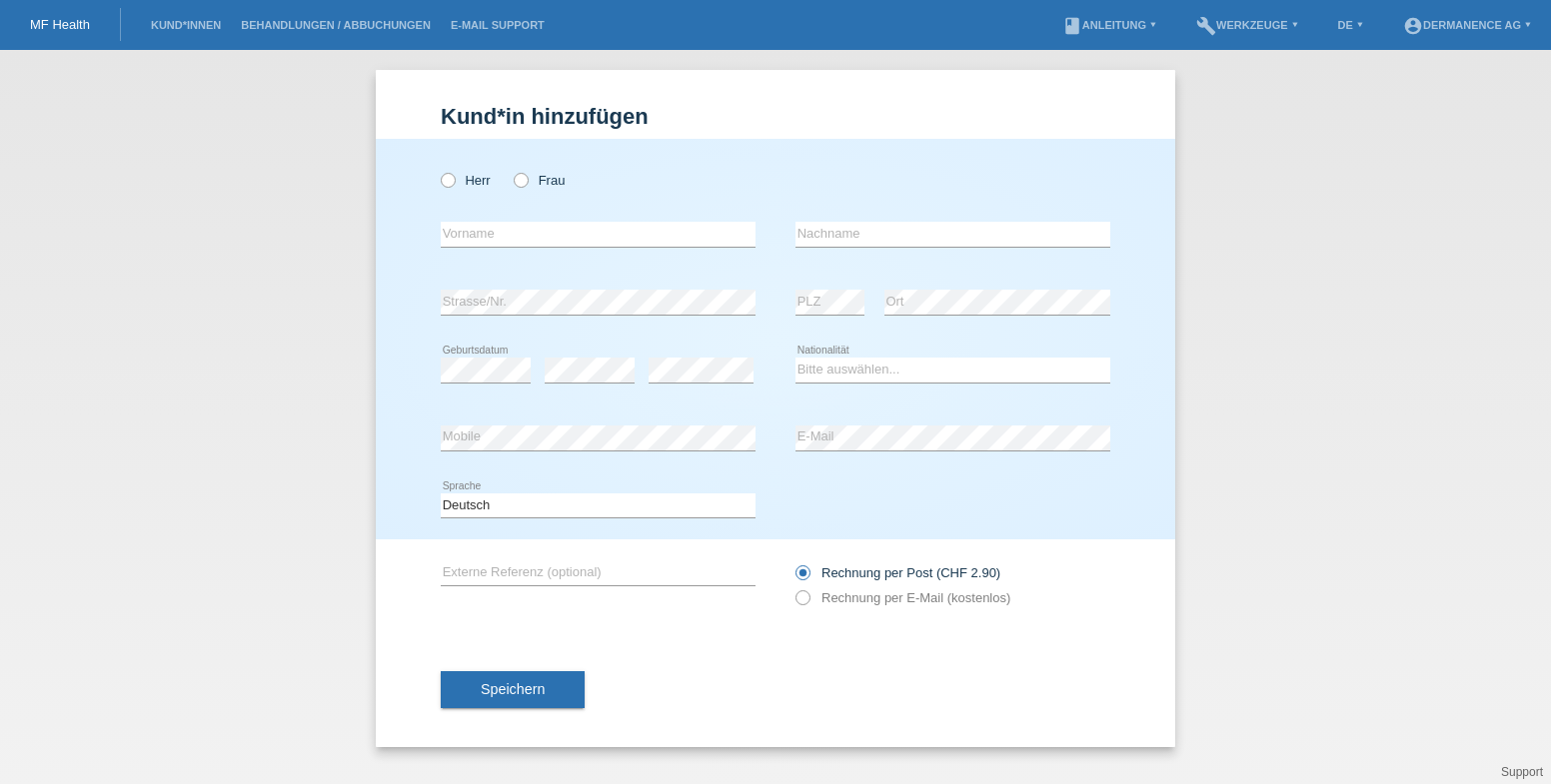 scroll, scrollTop: 0, scrollLeft: 0, axis: both 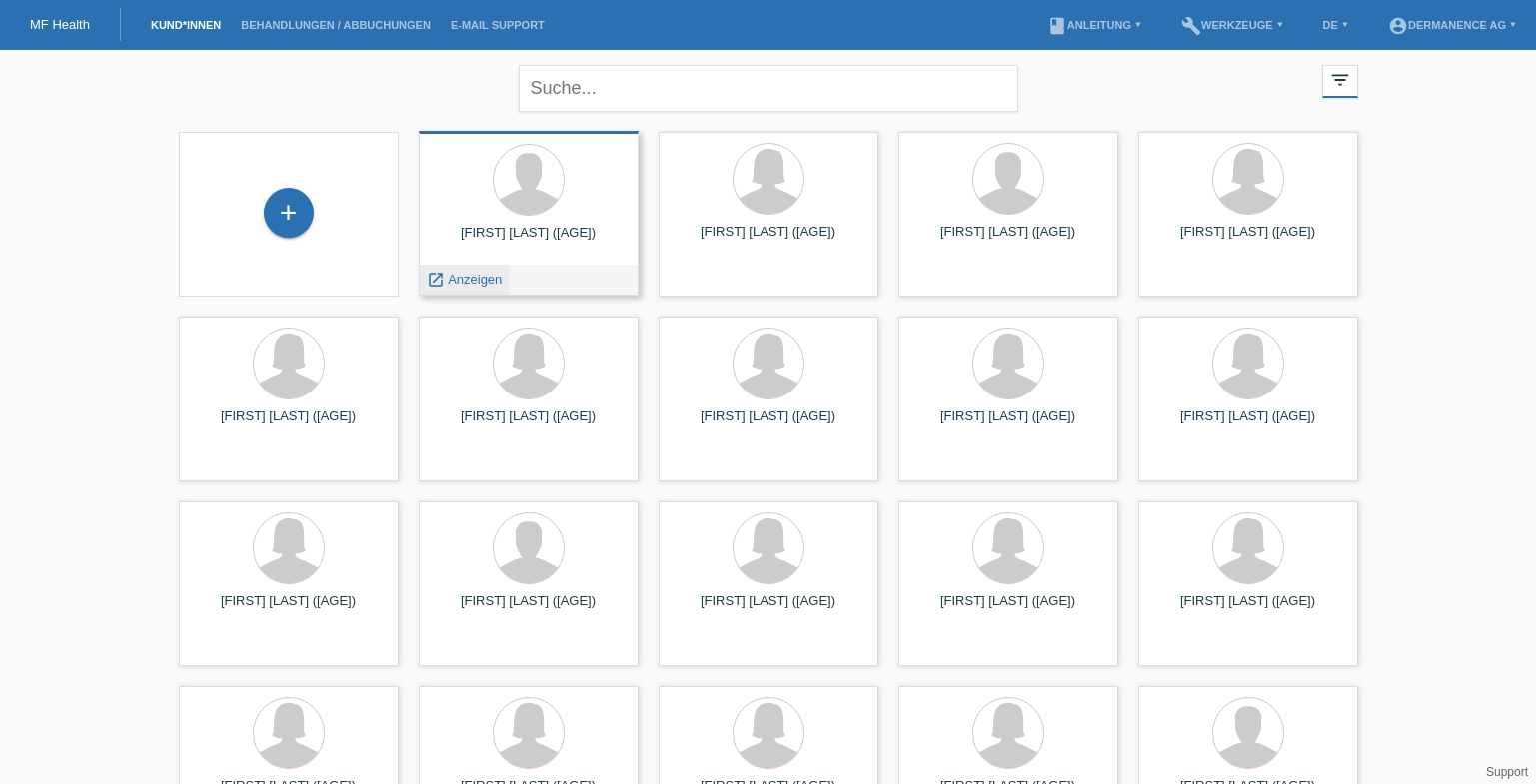 click on "launch" at bounding box center [436, 280] 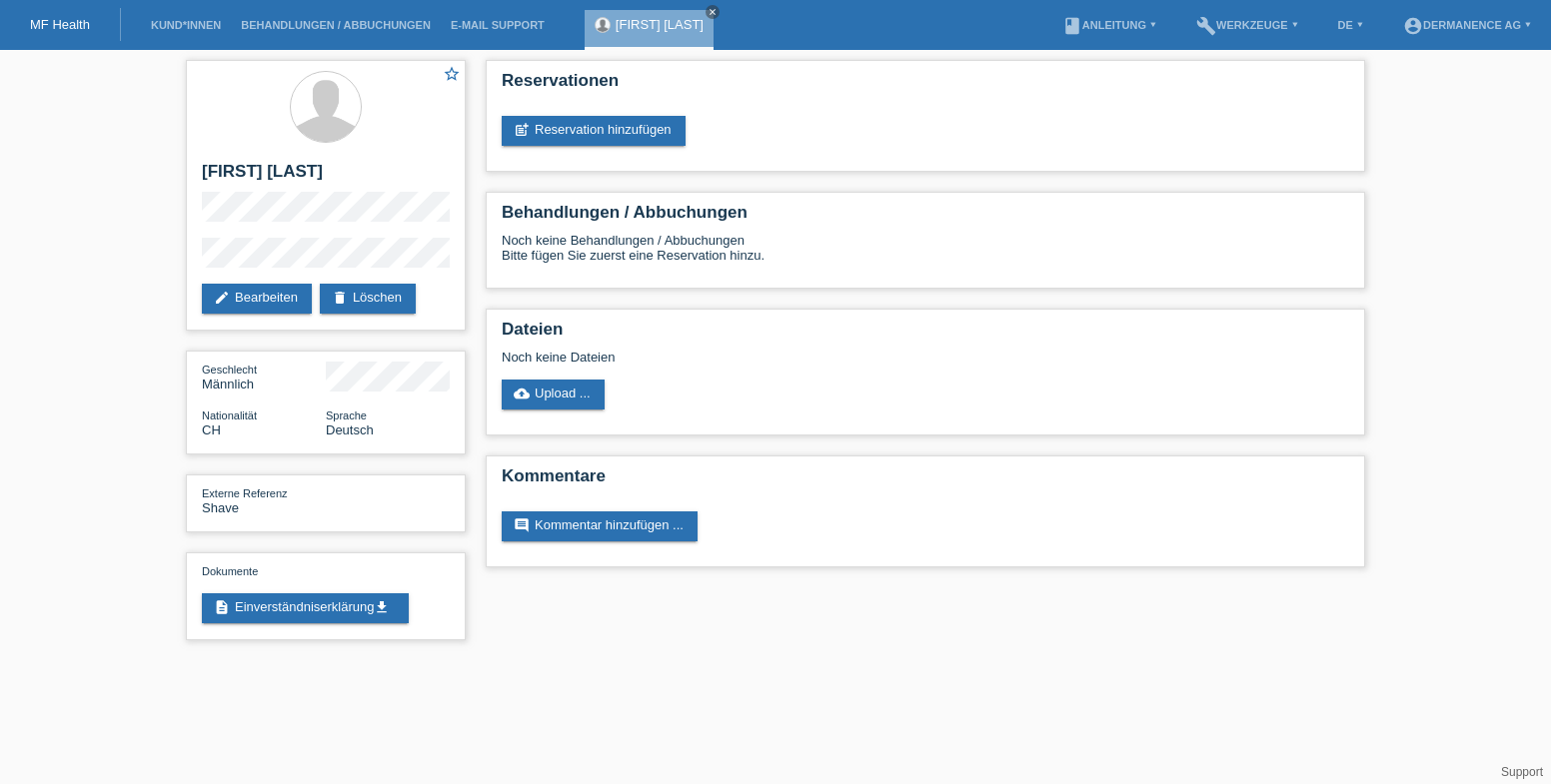 scroll, scrollTop: 0, scrollLeft: 0, axis: both 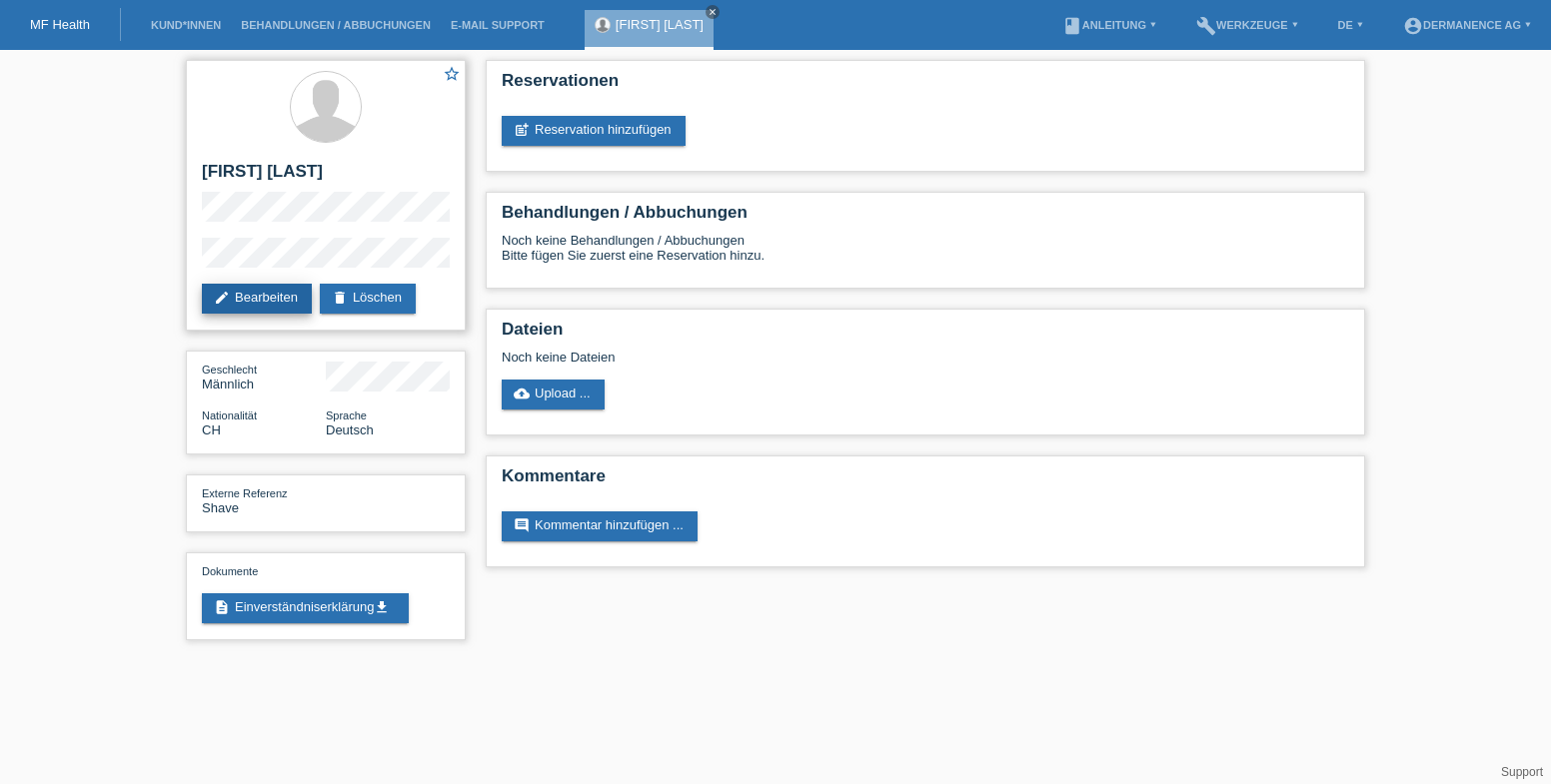 click on "edit  Bearbeiten" at bounding box center [257, 299] 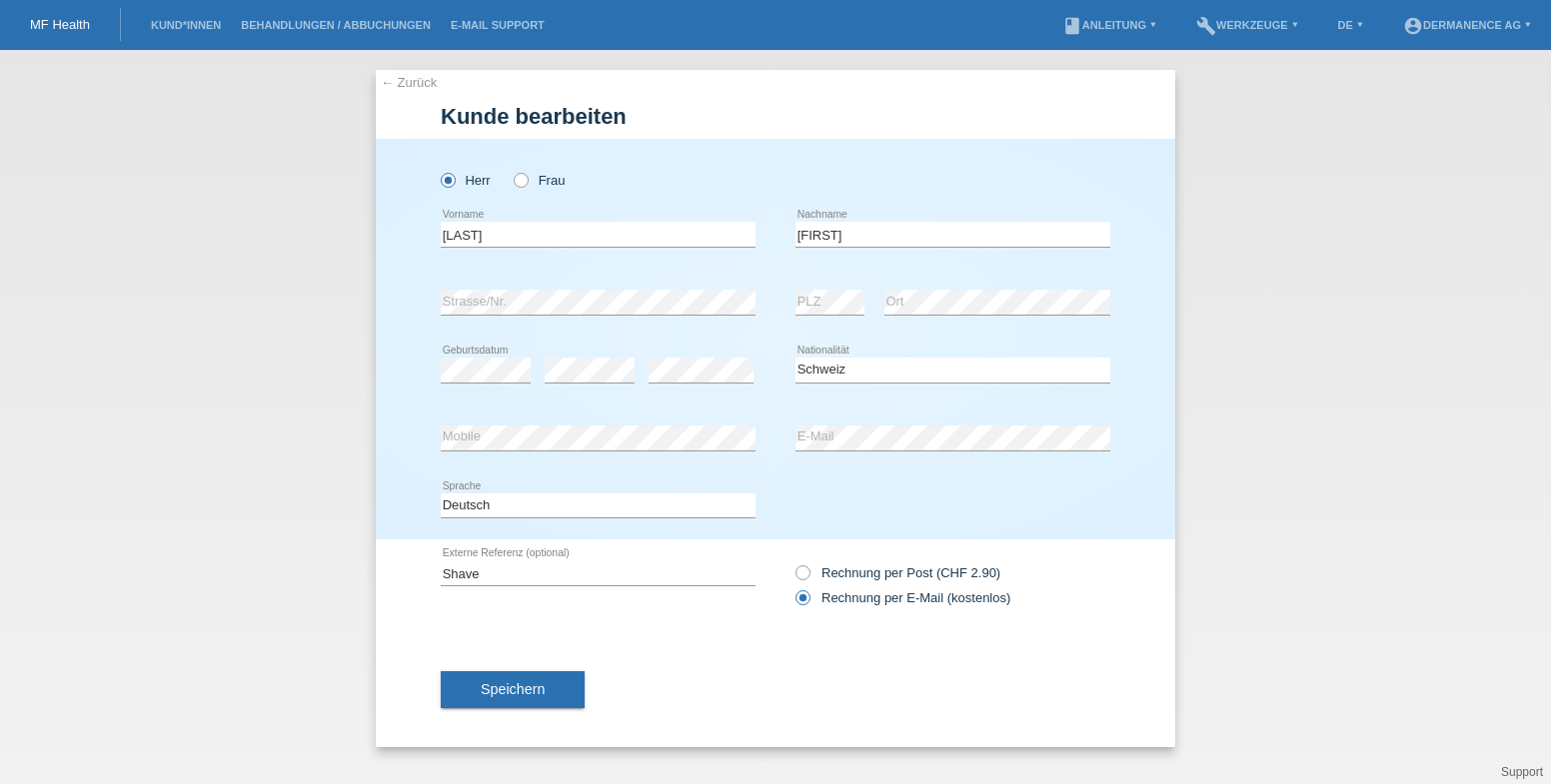 select on "CH" 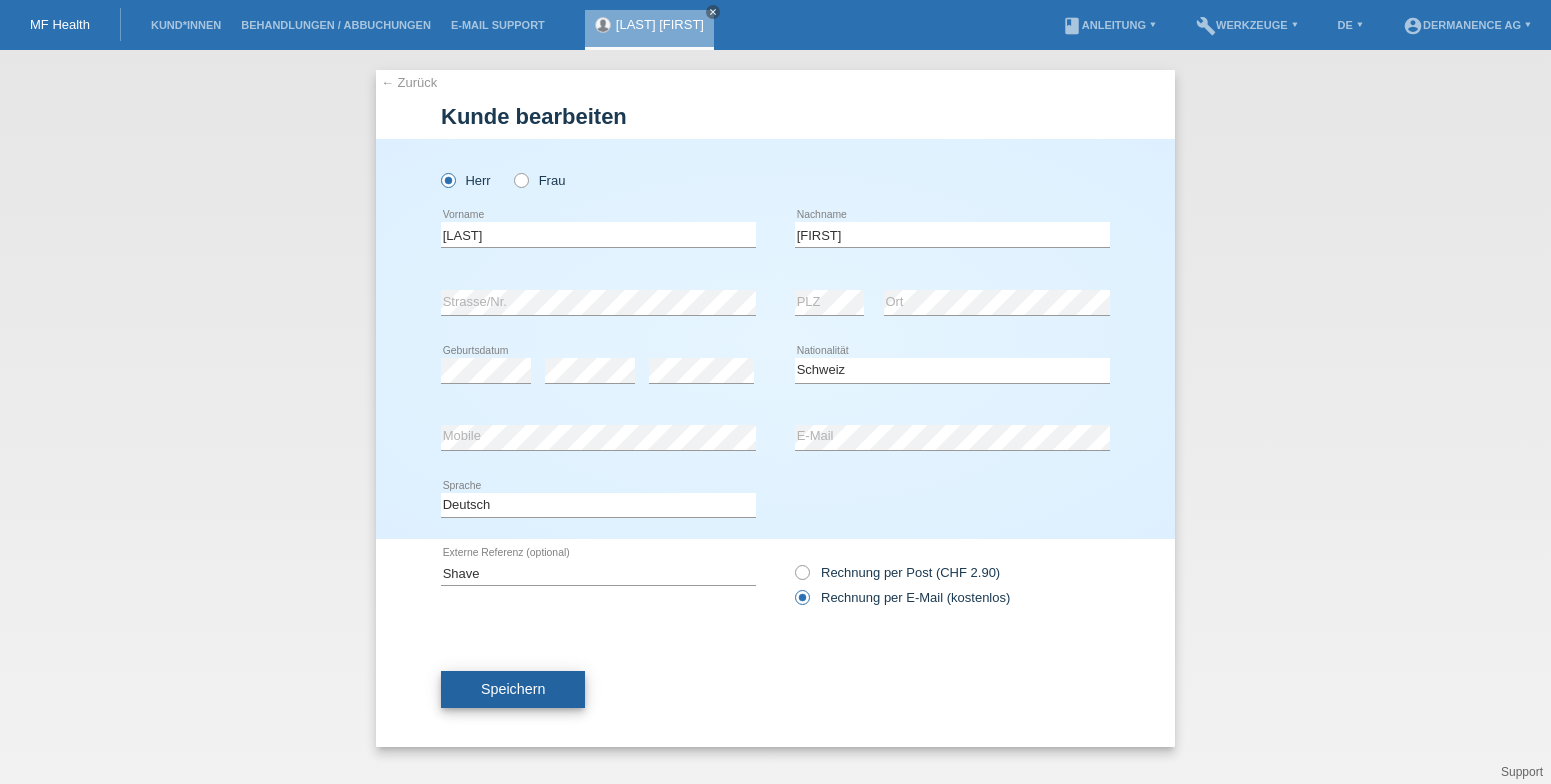 click on "Speichern" at bounding box center (513, 689) 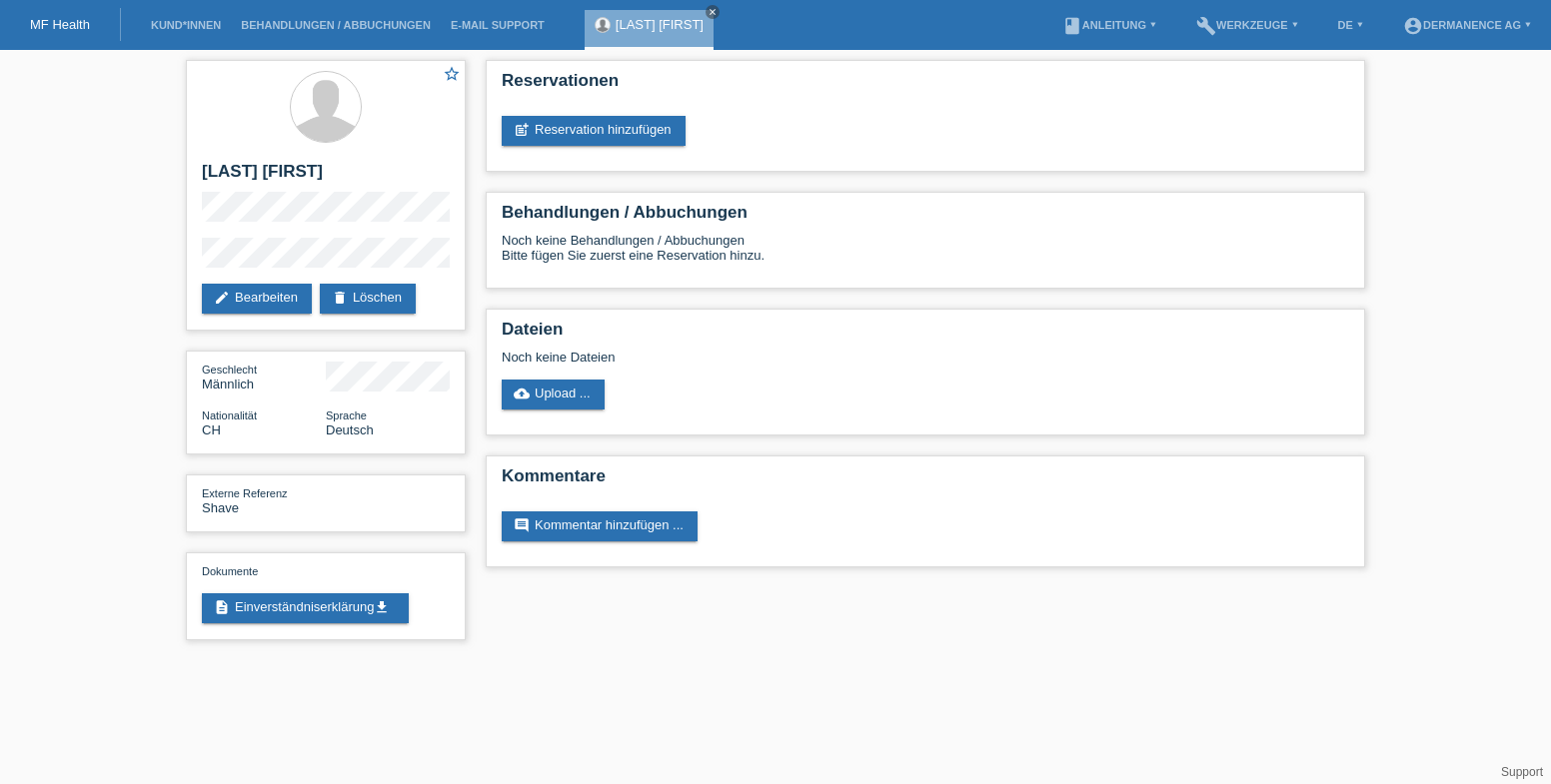 scroll, scrollTop: 0, scrollLeft: 0, axis: both 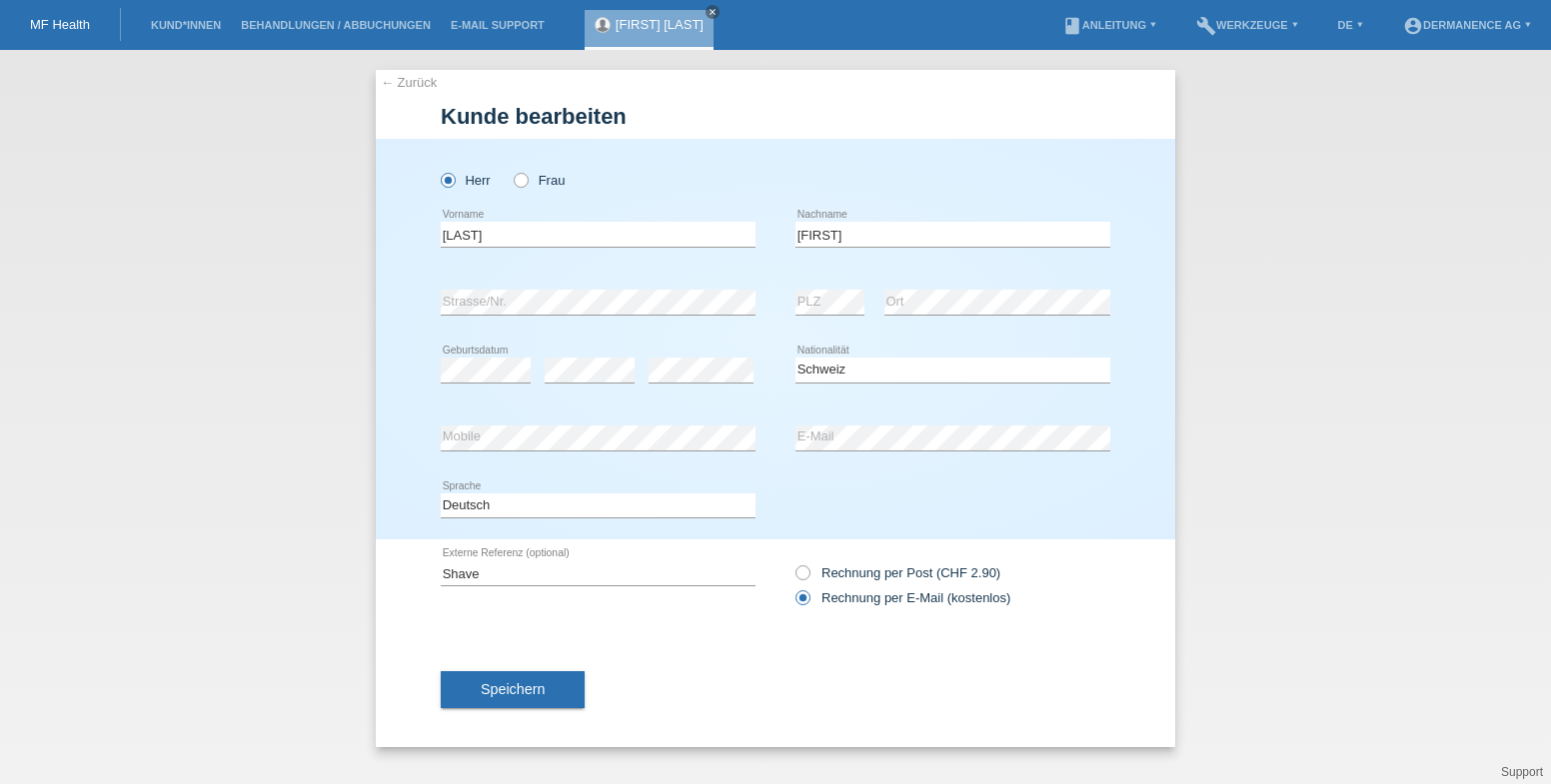 select on "CH" 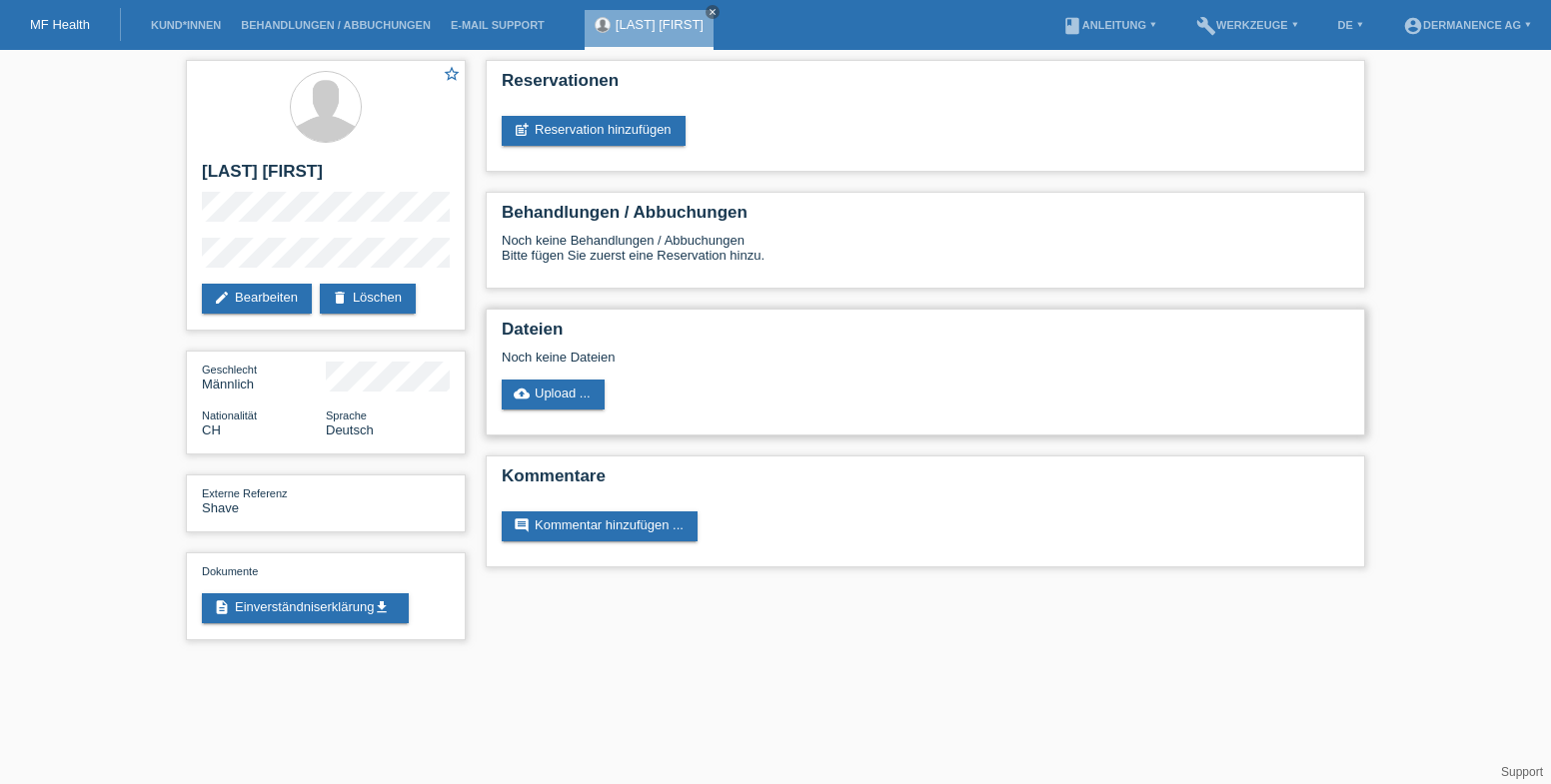 scroll, scrollTop: 0, scrollLeft: 0, axis: both 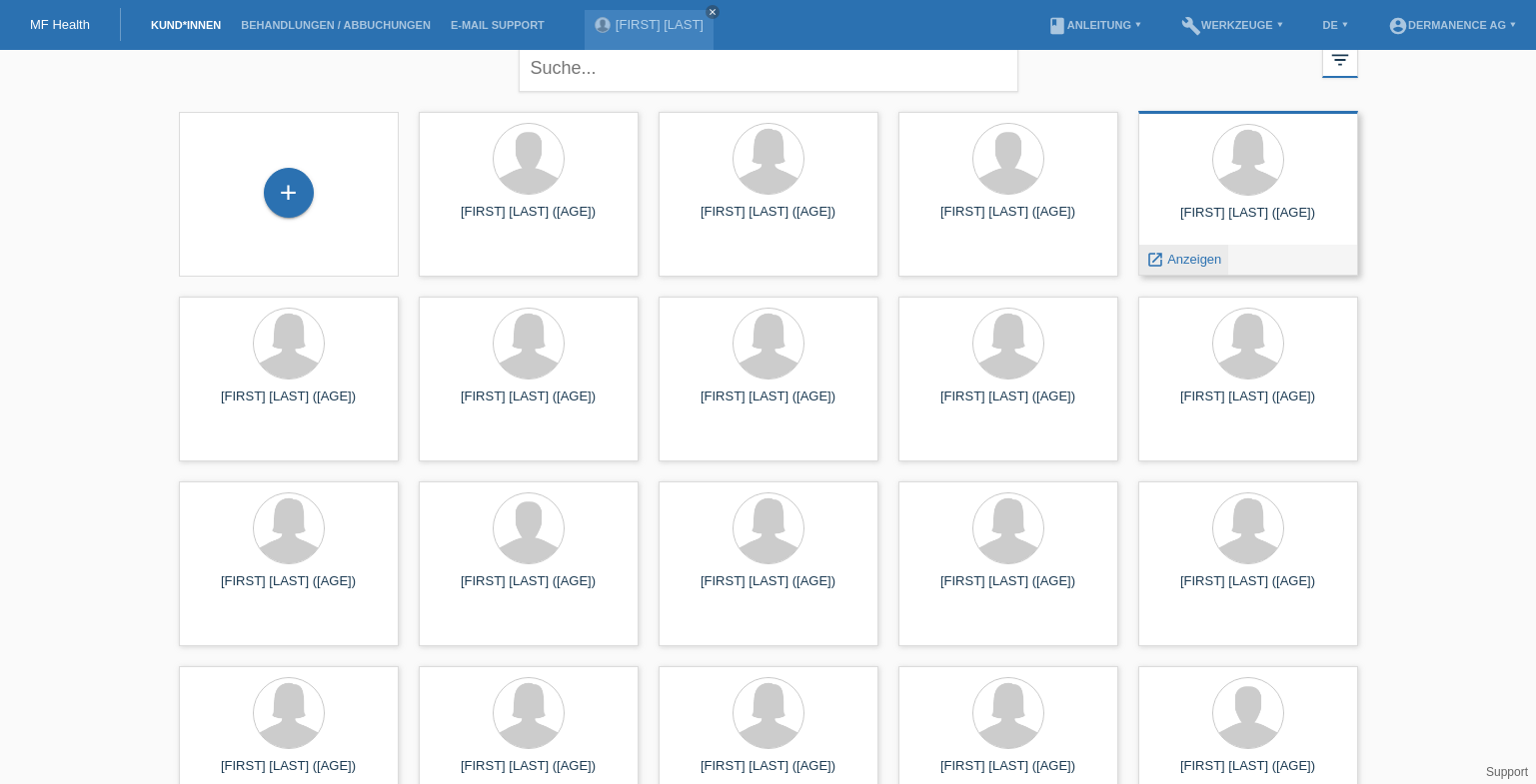 click on "launch   Anzeigen" at bounding box center [1184, 260] 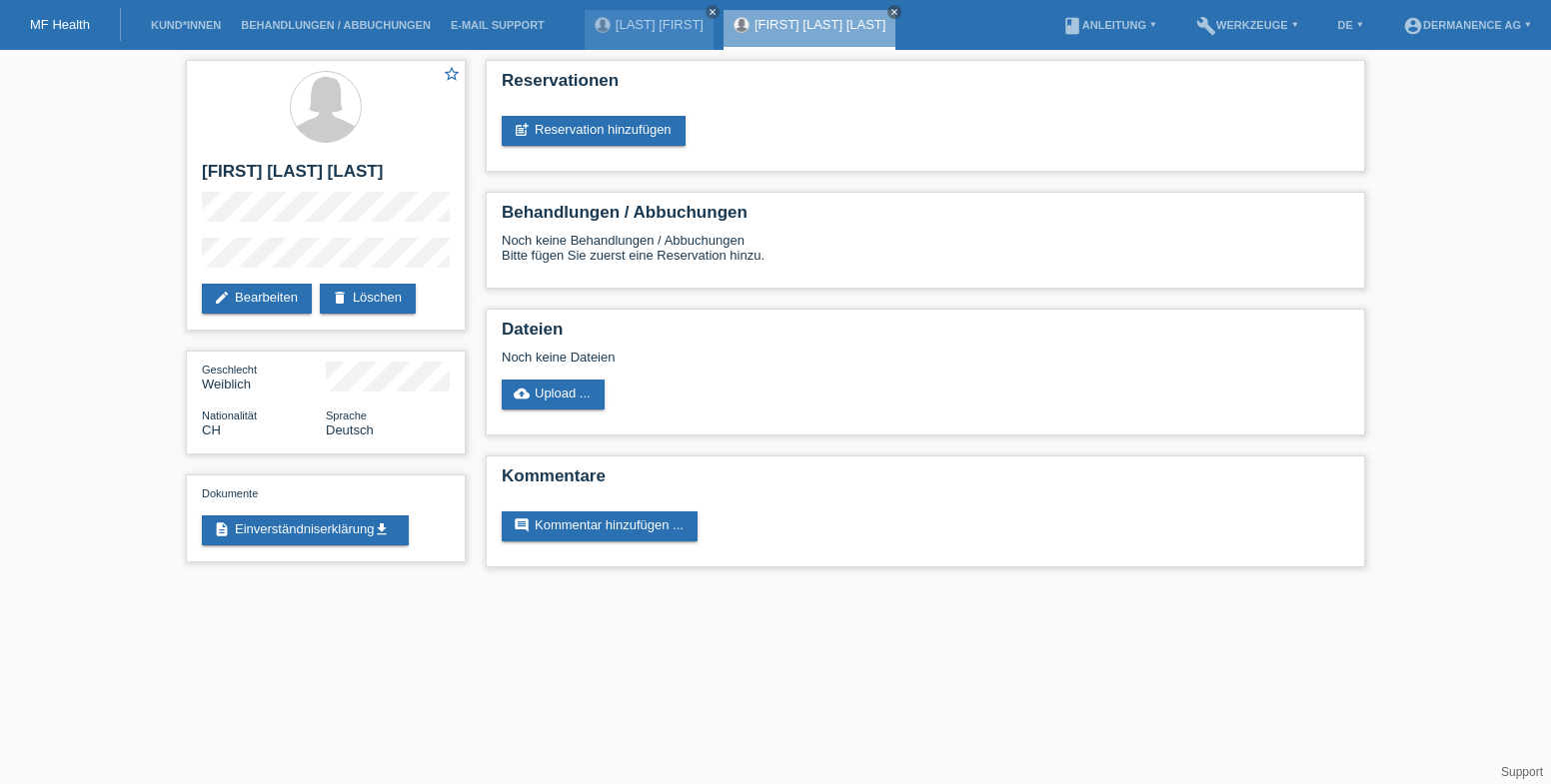 scroll, scrollTop: 0, scrollLeft: 0, axis: both 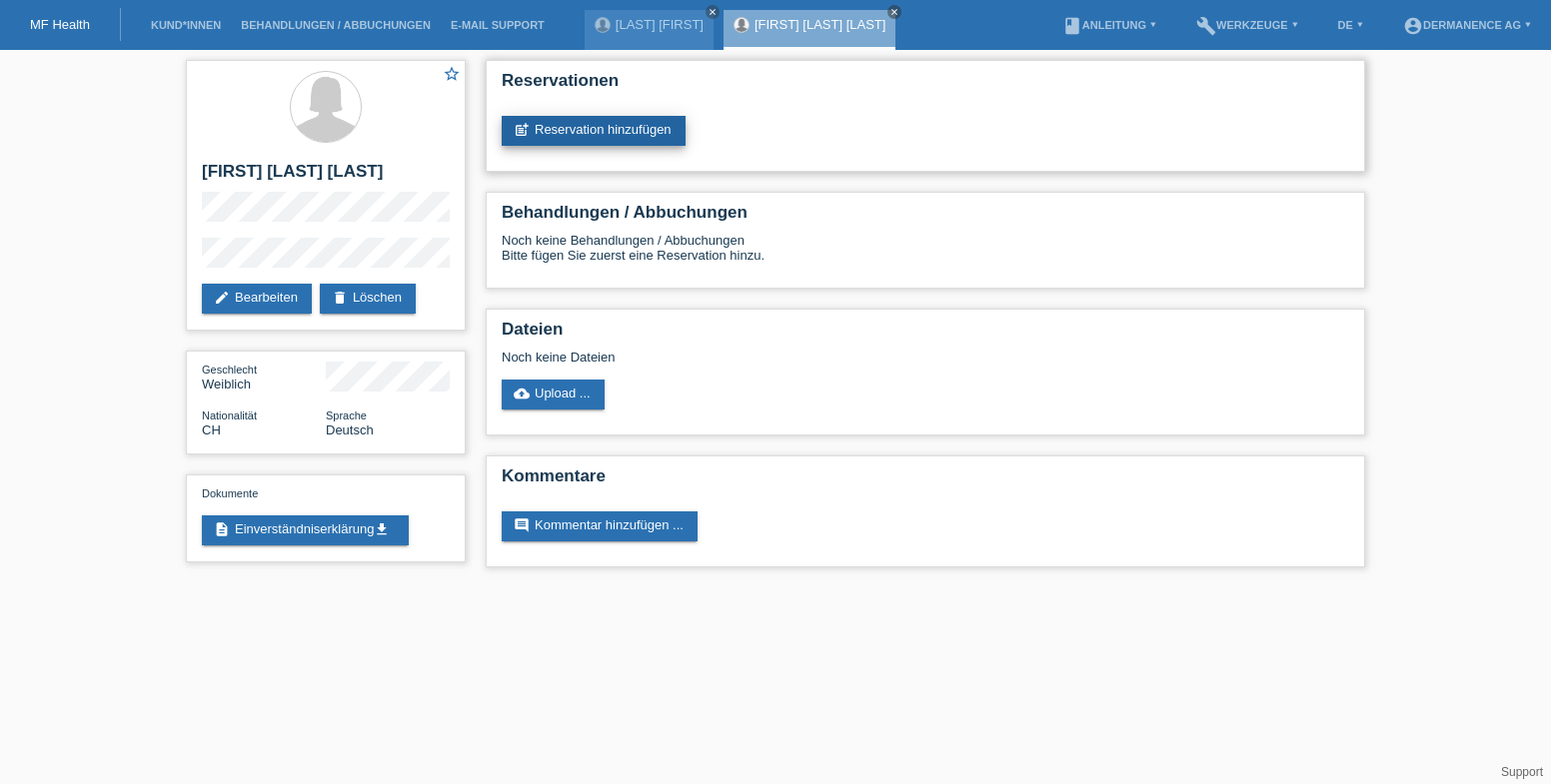 click on "post_add  Reservation hinzufügen" at bounding box center [594, 131] 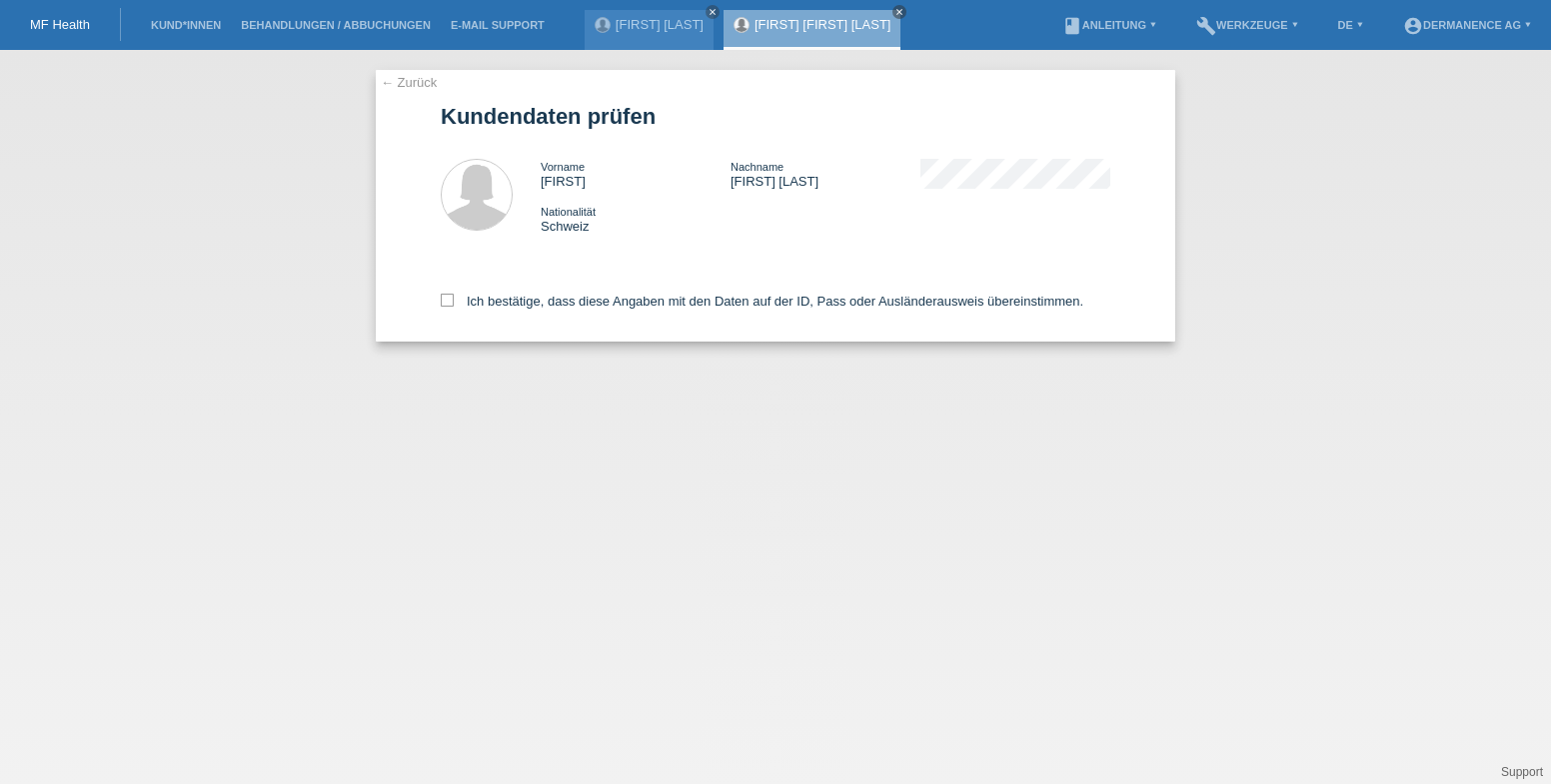 scroll, scrollTop: 0, scrollLeft: 0, axis: both 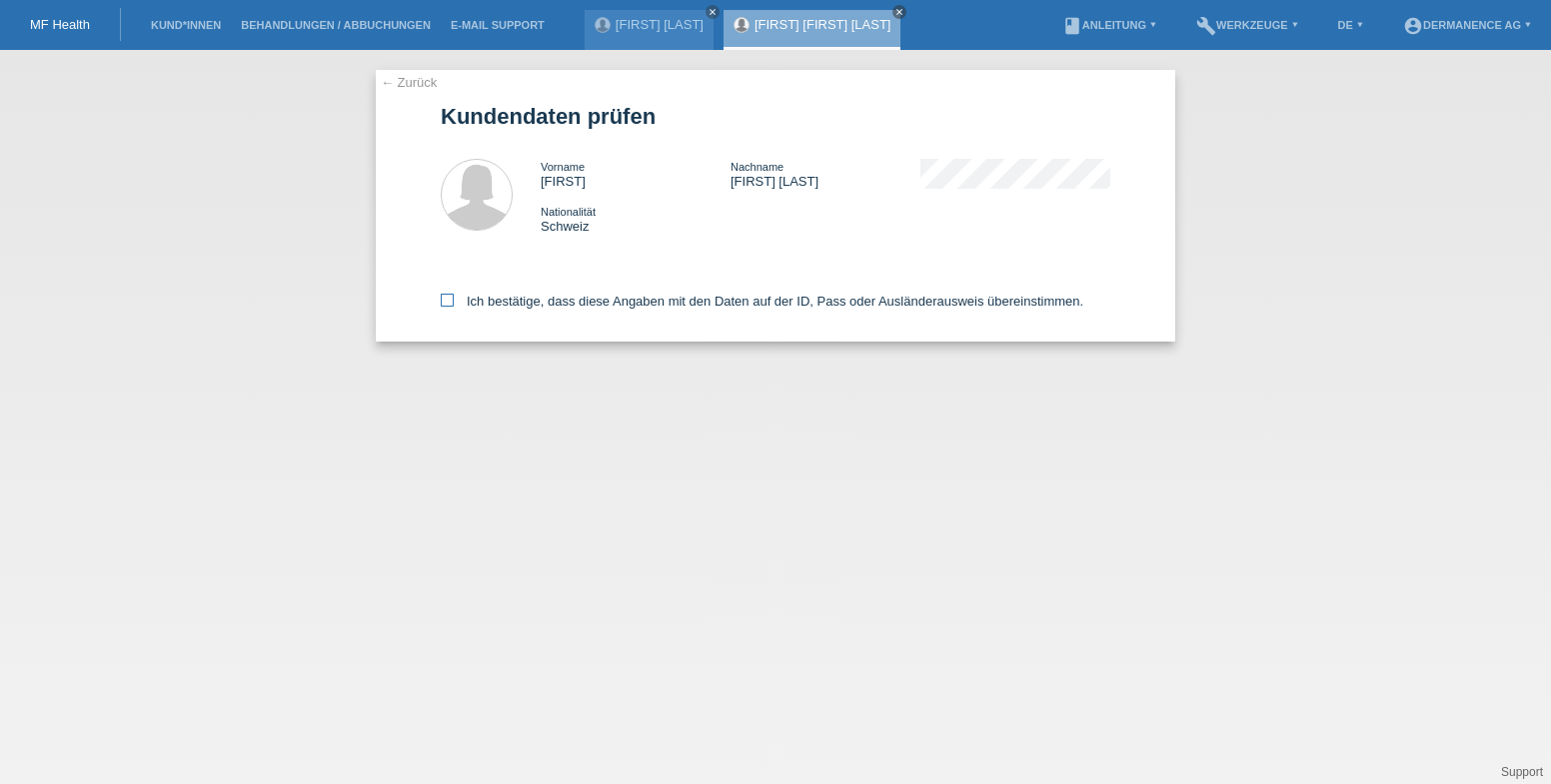 click on "Ich bestätige, dass diese Angaben mit den Daten auf der ID, Pass oder Ausländerausweis übereinstimmen." at bounding box center (762, 301) 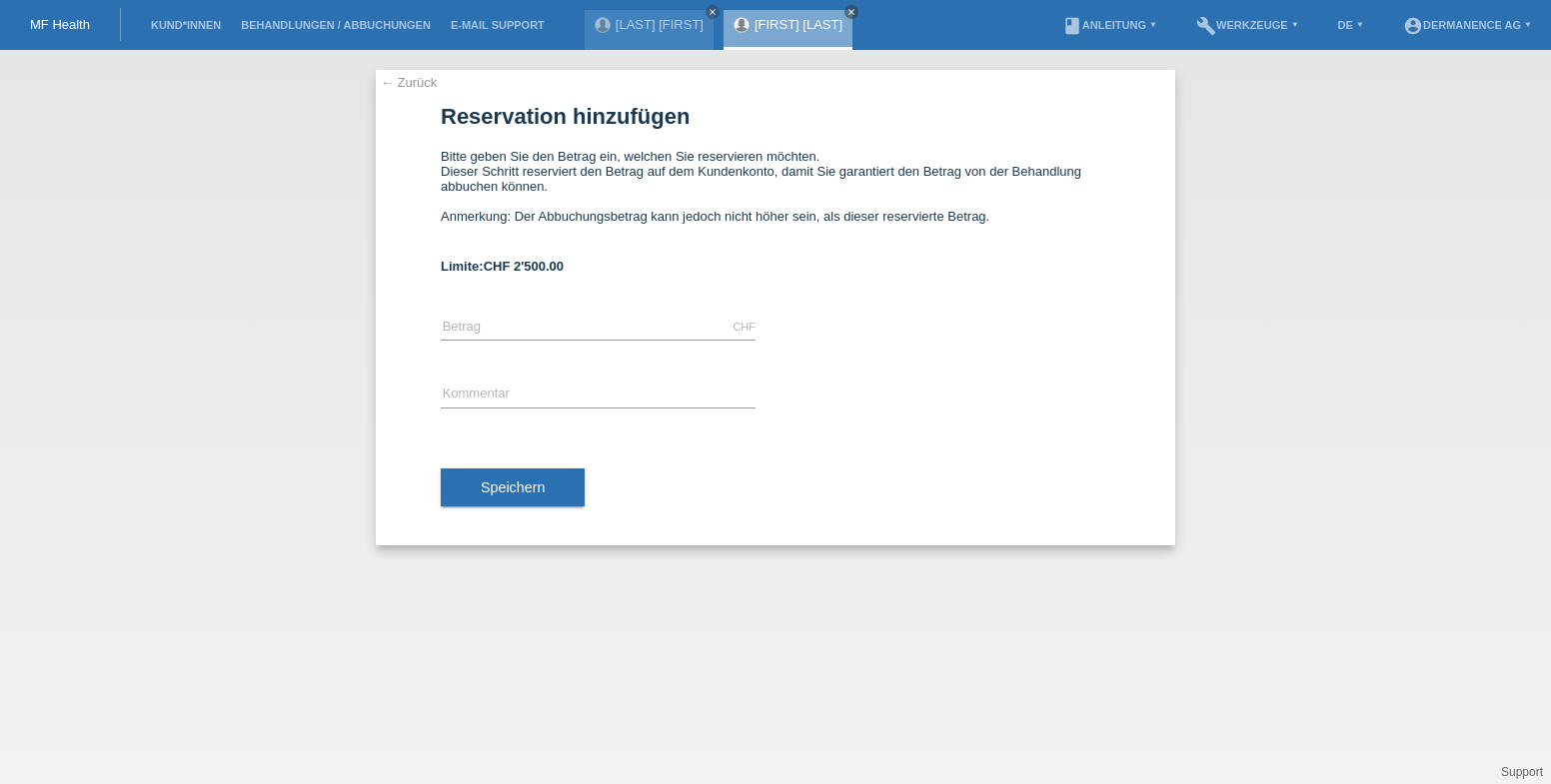 scroll, scrollTop: 0, scrollLeft: 0, axis: both 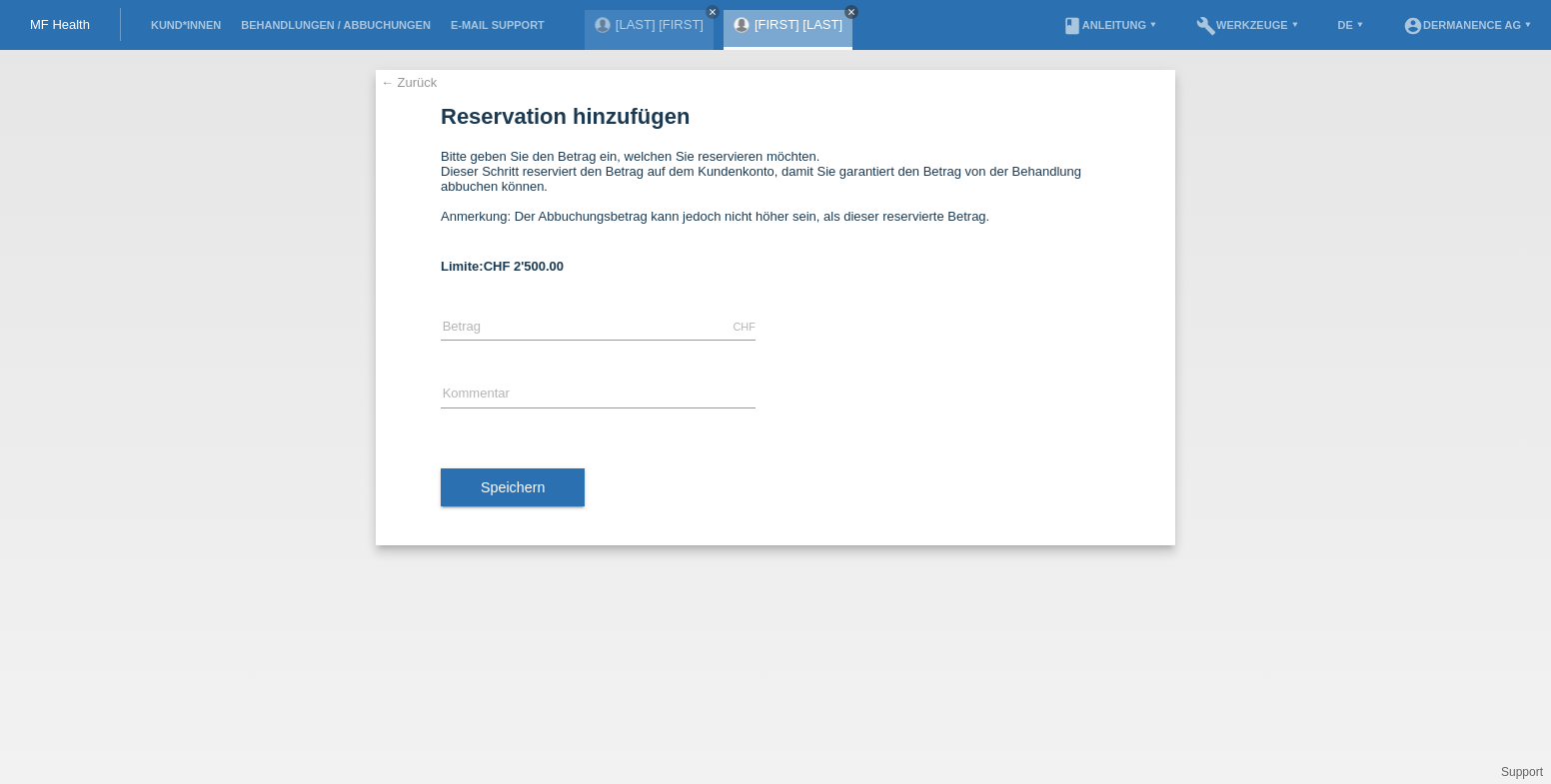 click on "close" at bounding box center (851, 12) 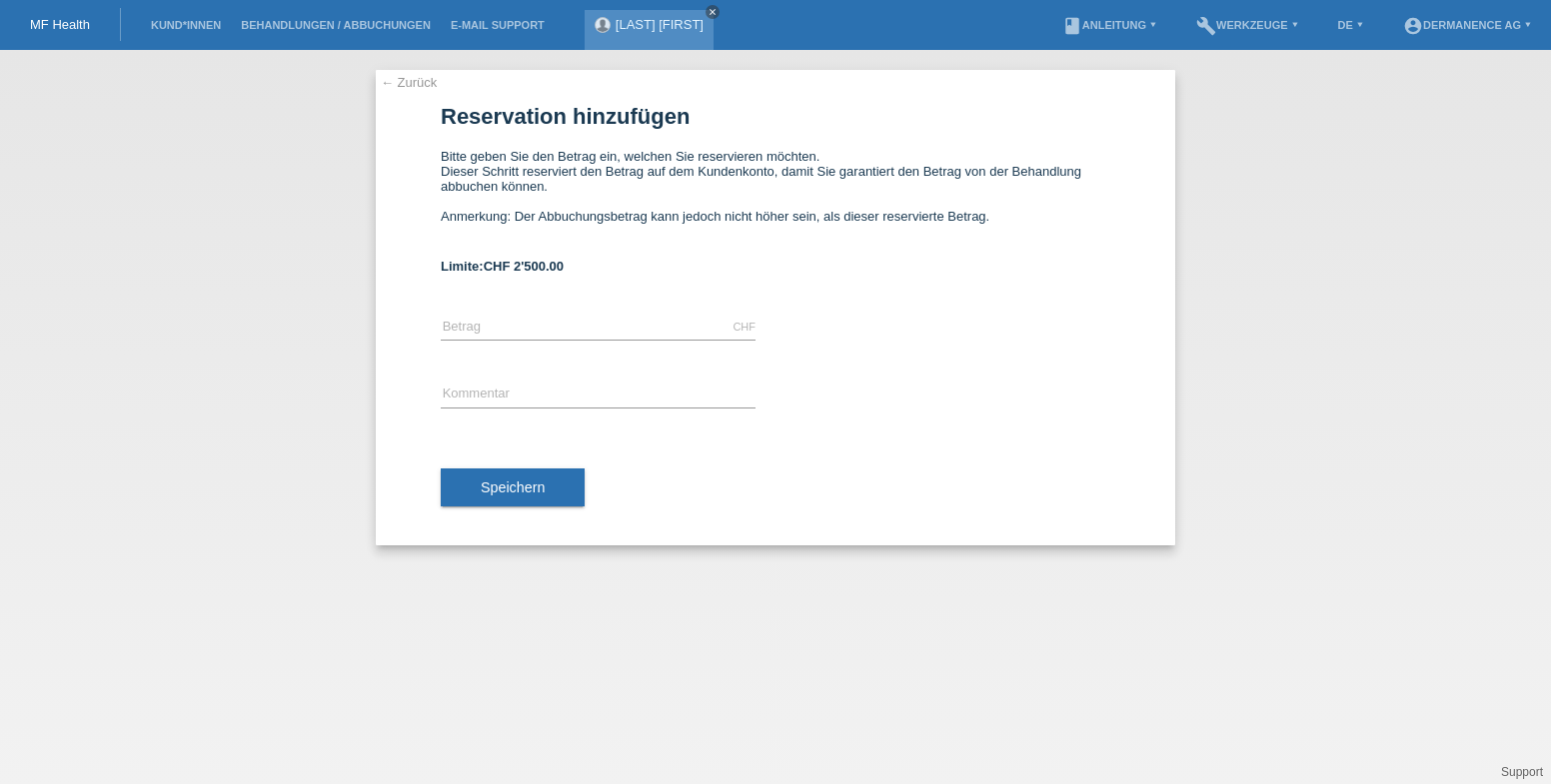 click on "close" at bounding box center [713, 12] 